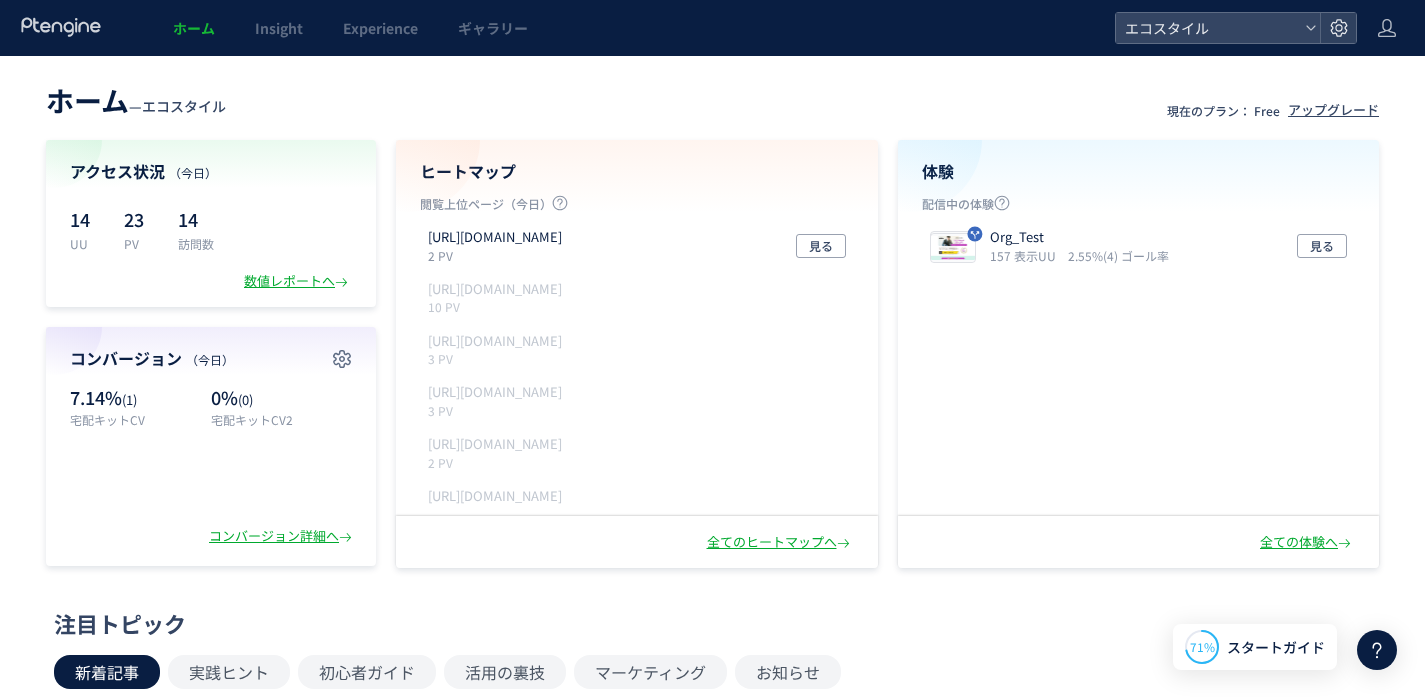 scroll, scrollTop: 0, scrollLeft: 0, axis: both 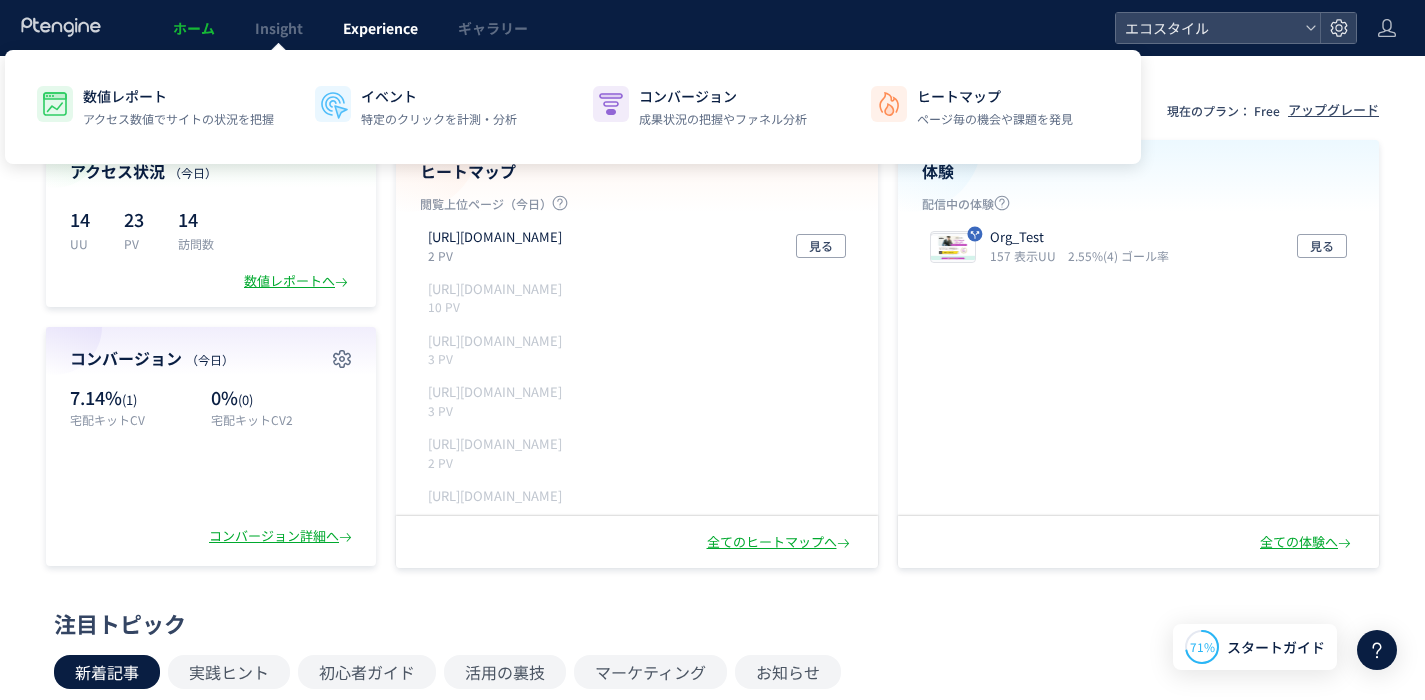 click on "Experience" at bounding box center (380, 28) 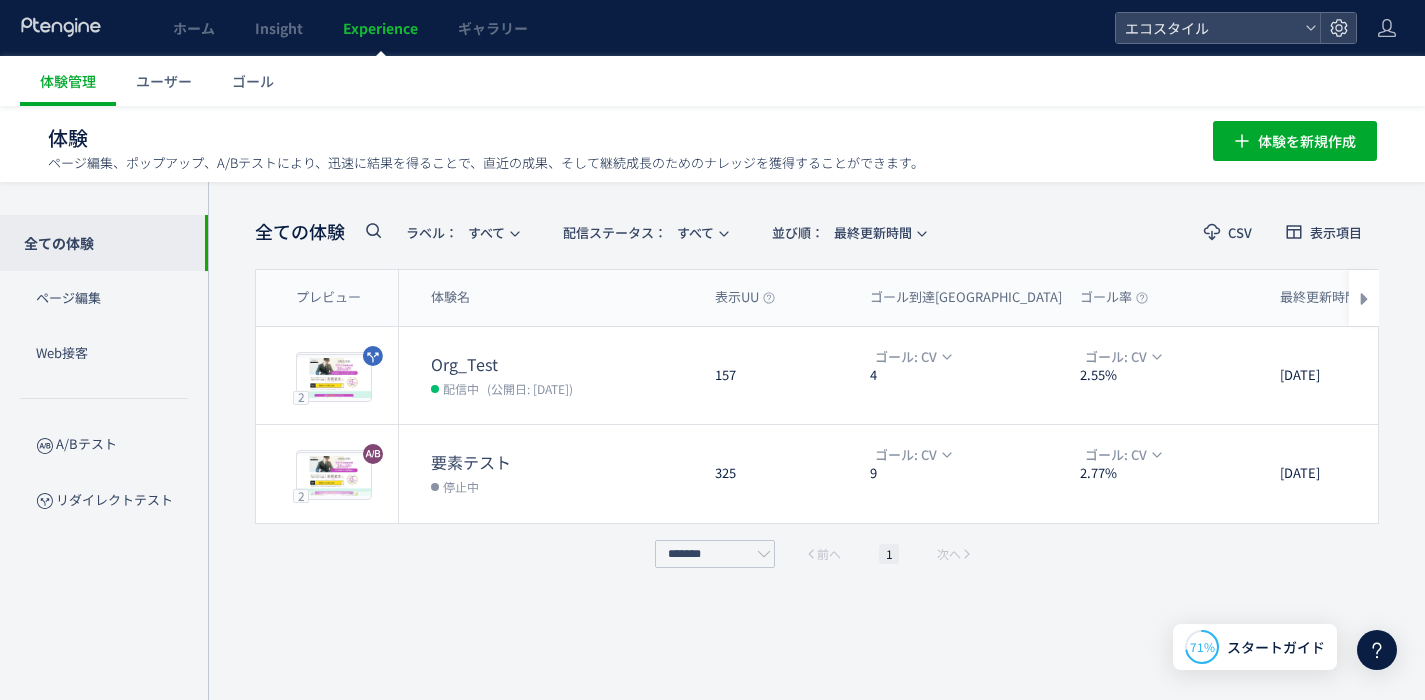 click on "Insight" at bounding box center [279, 28] 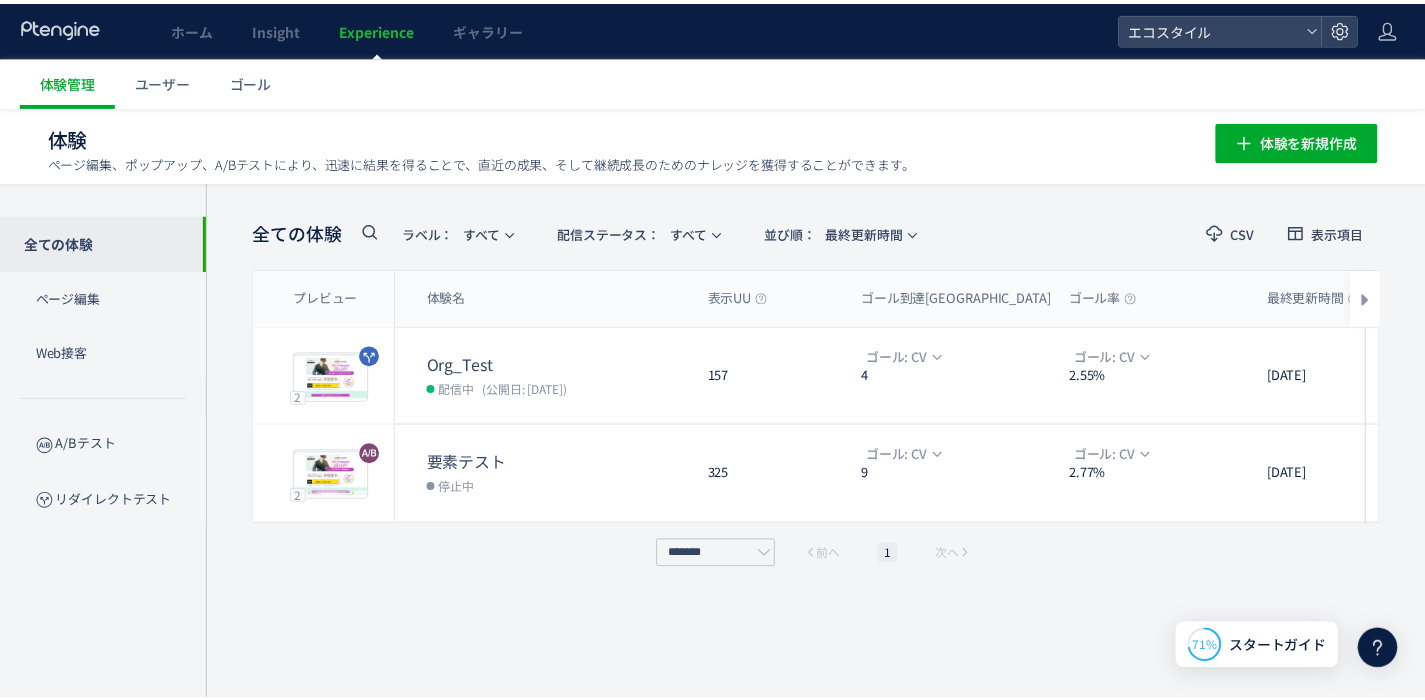 scroll, scrollTop: 0, scrollLeft: 0, axis: both 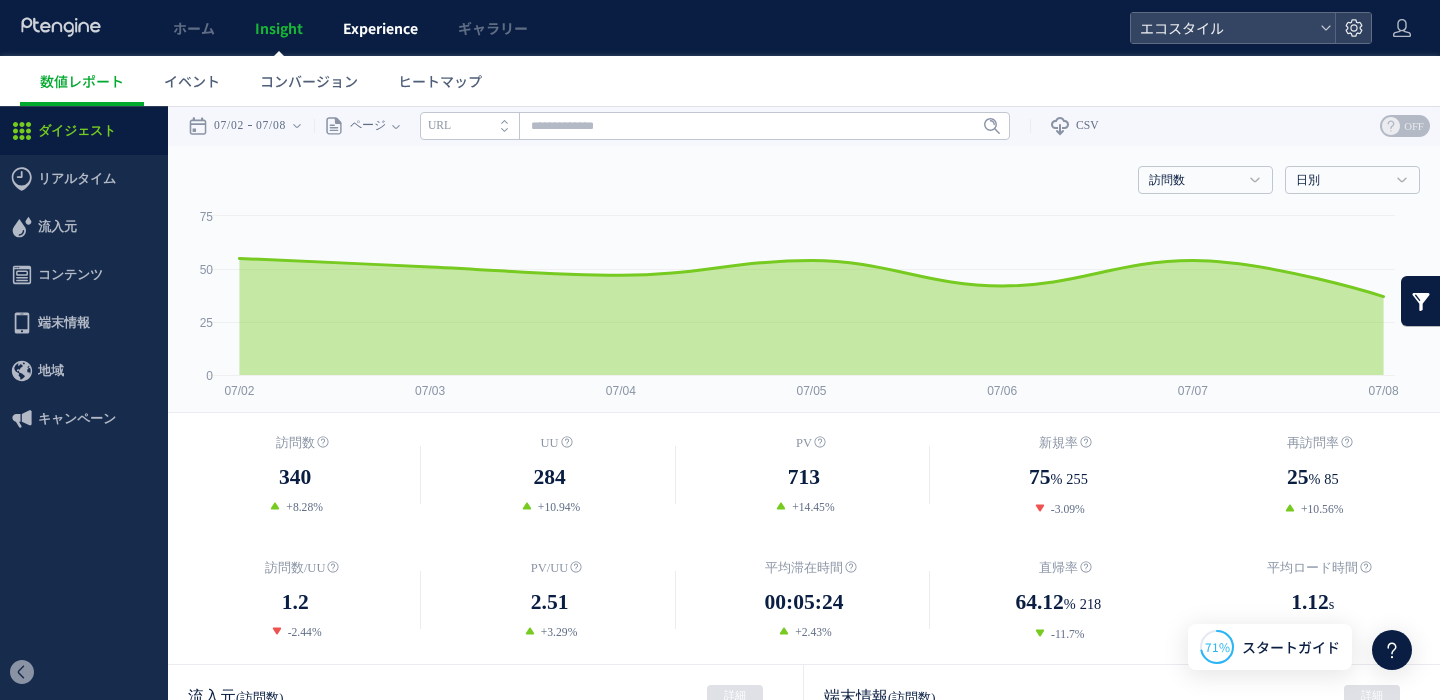 click on "Experience" at bounding box center [380, 28] 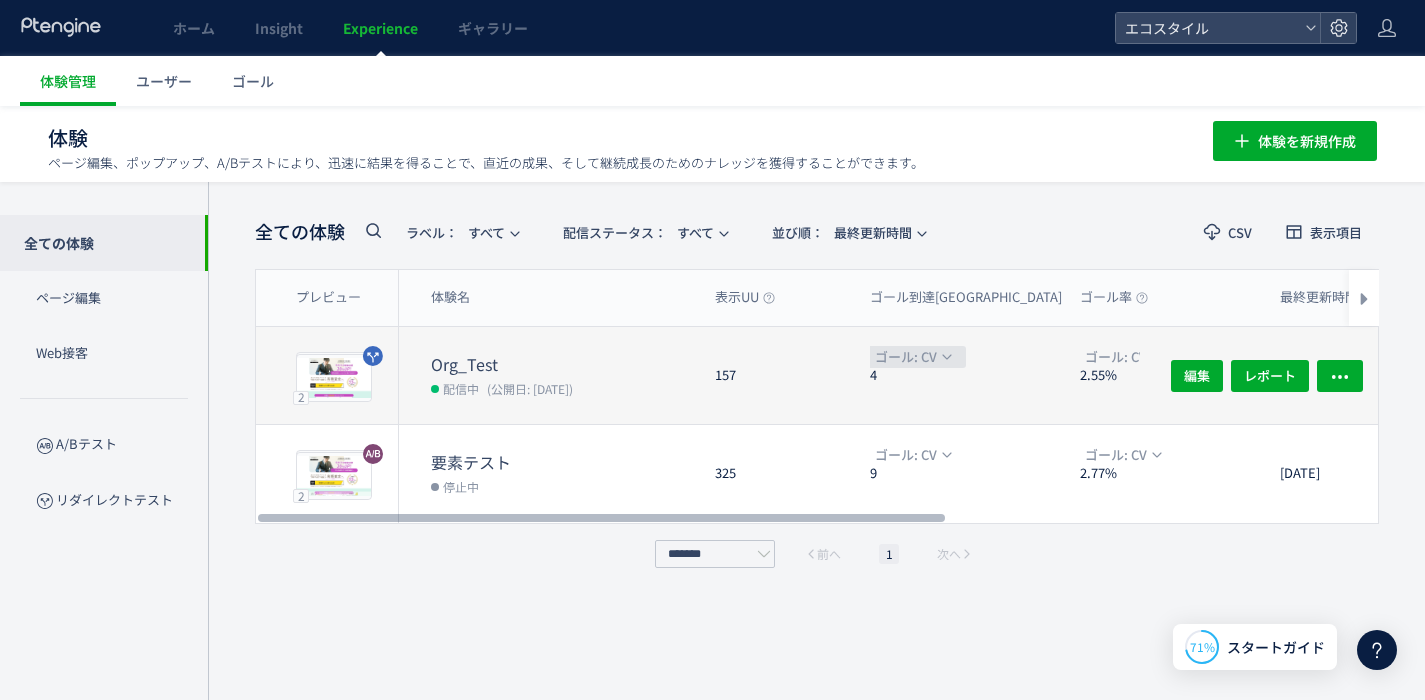 click on "ゴール: CV" 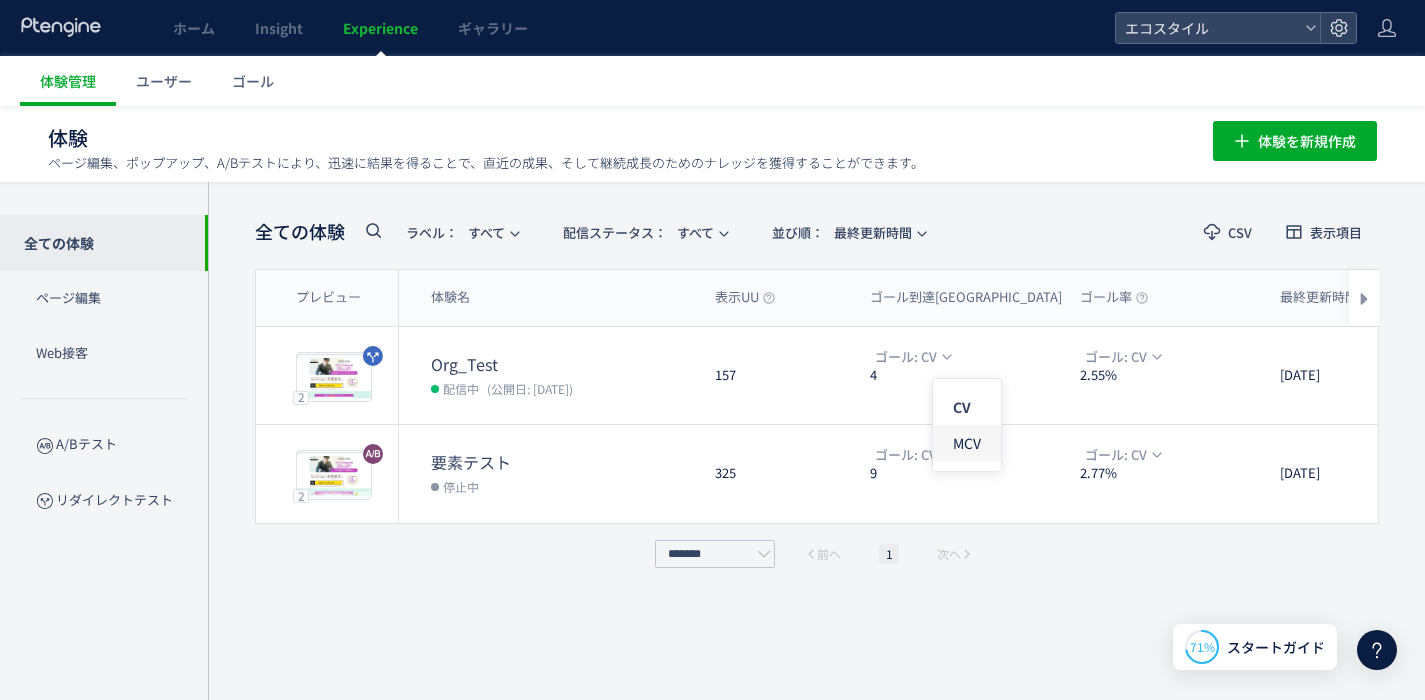 click on "MCV" 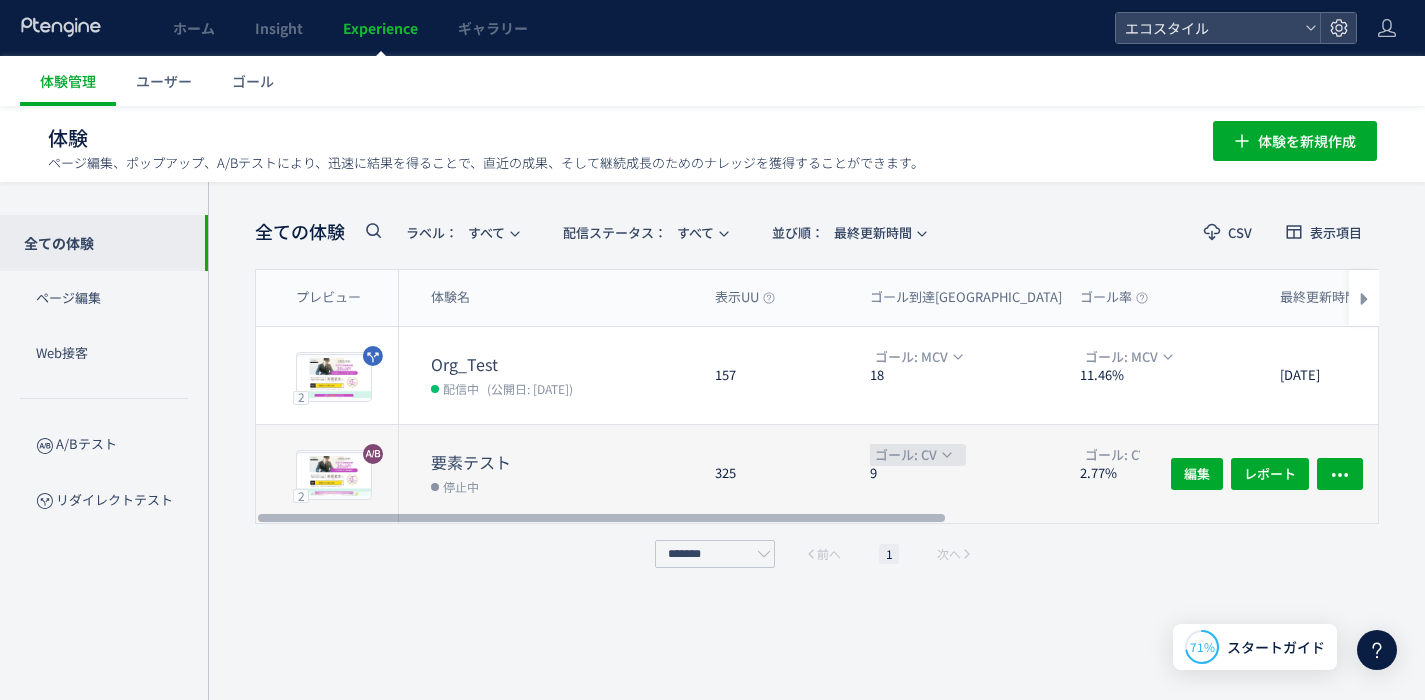 click 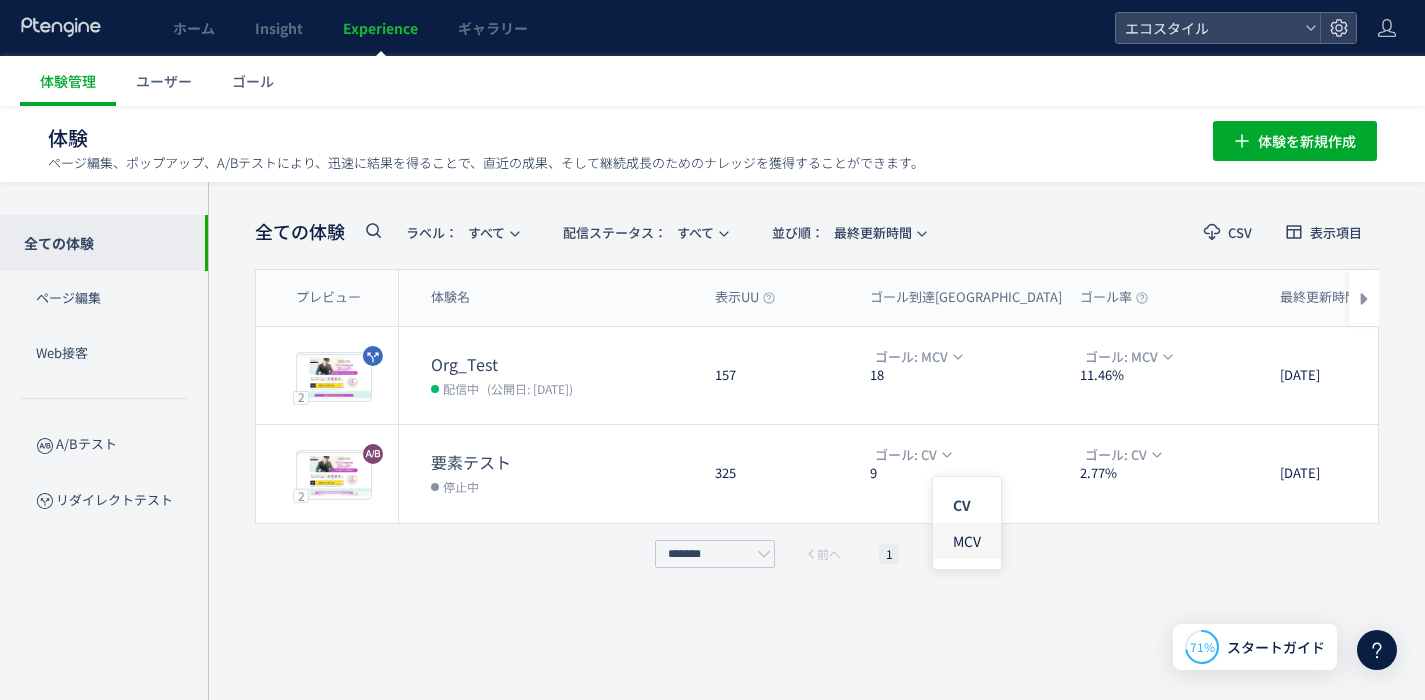 click on "MCV" 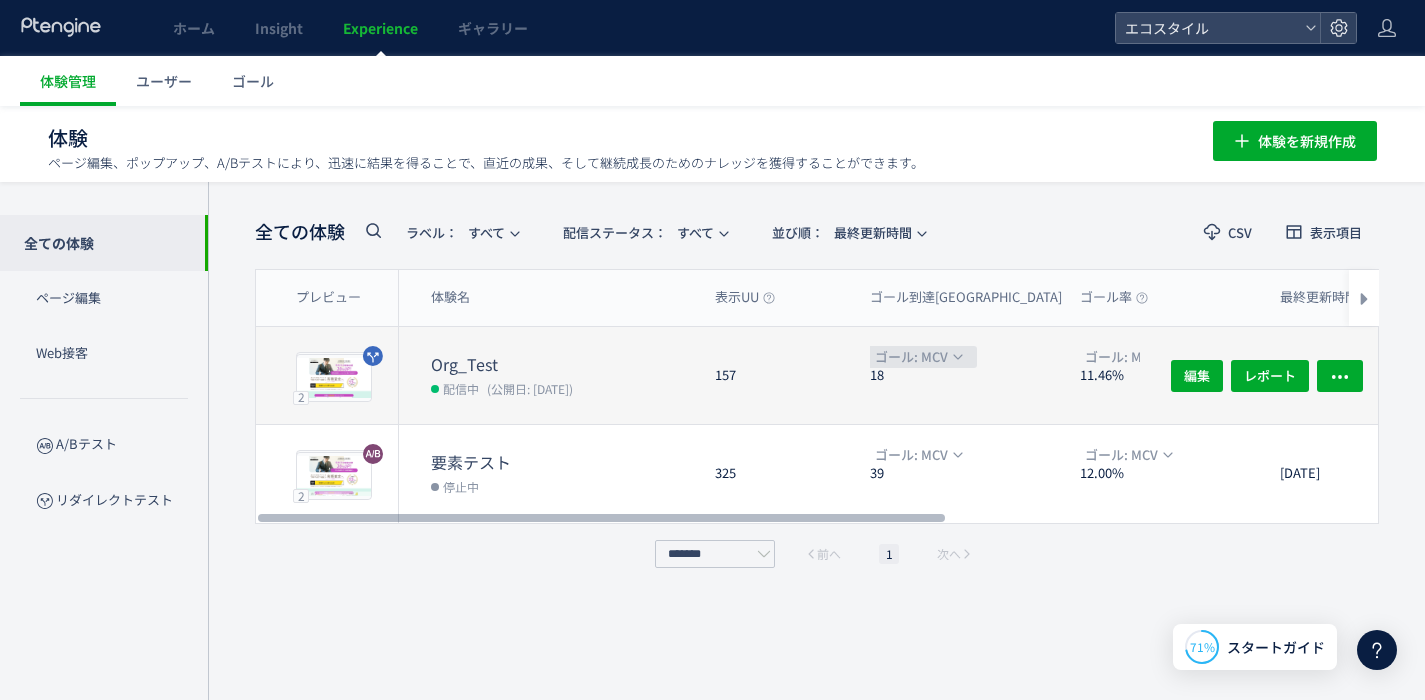 click 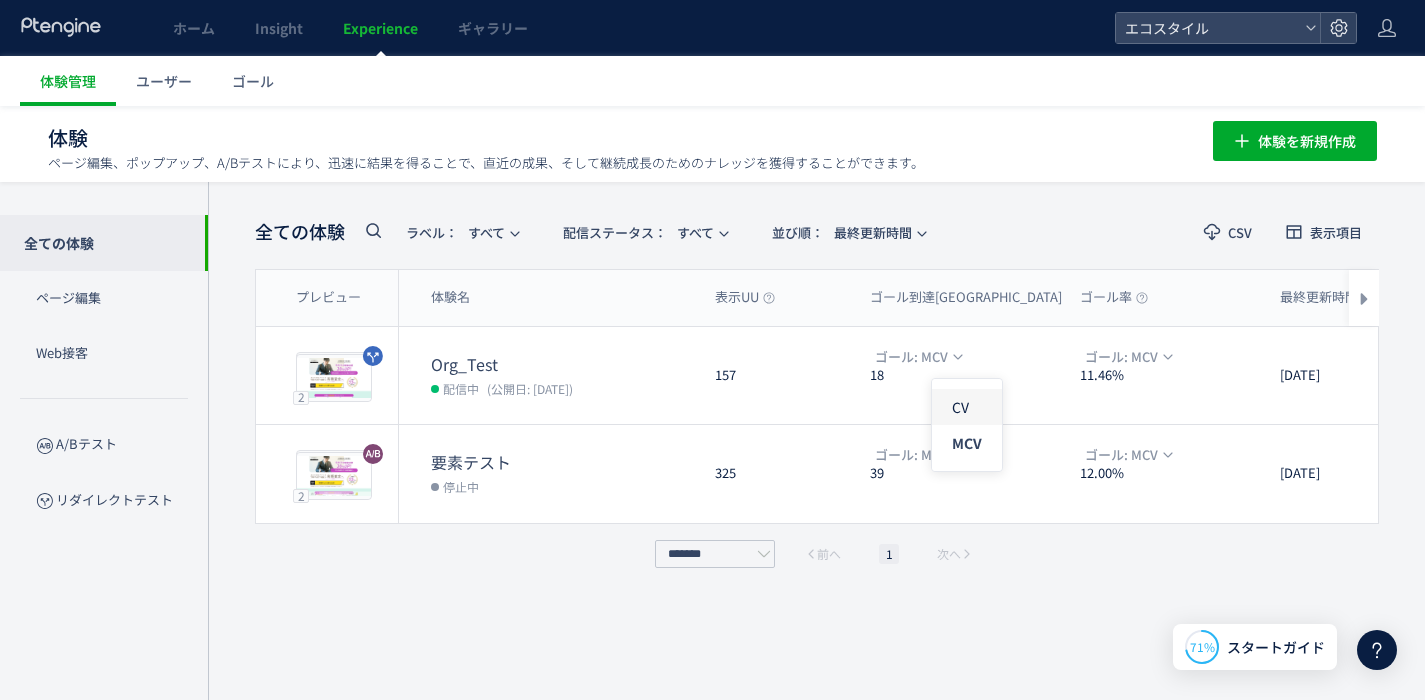 click on "CV" 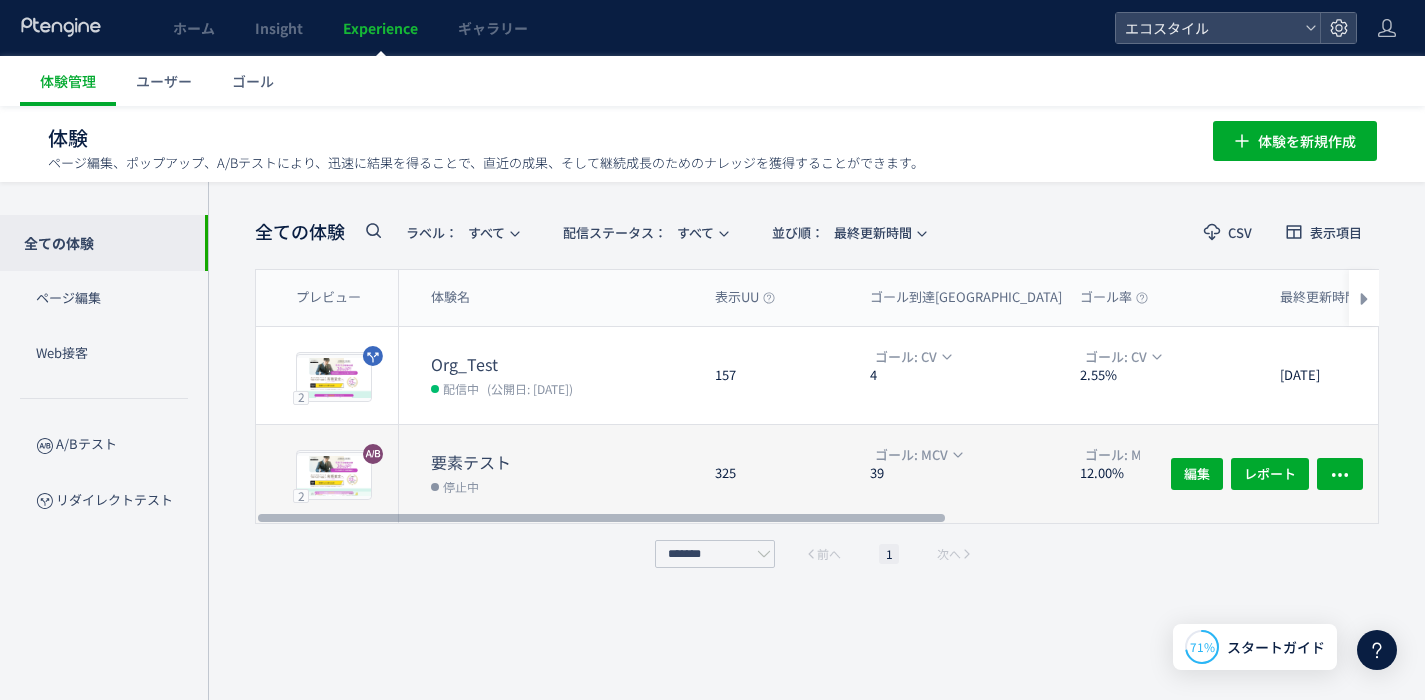 click on "39" at bounding box center [967, 473] 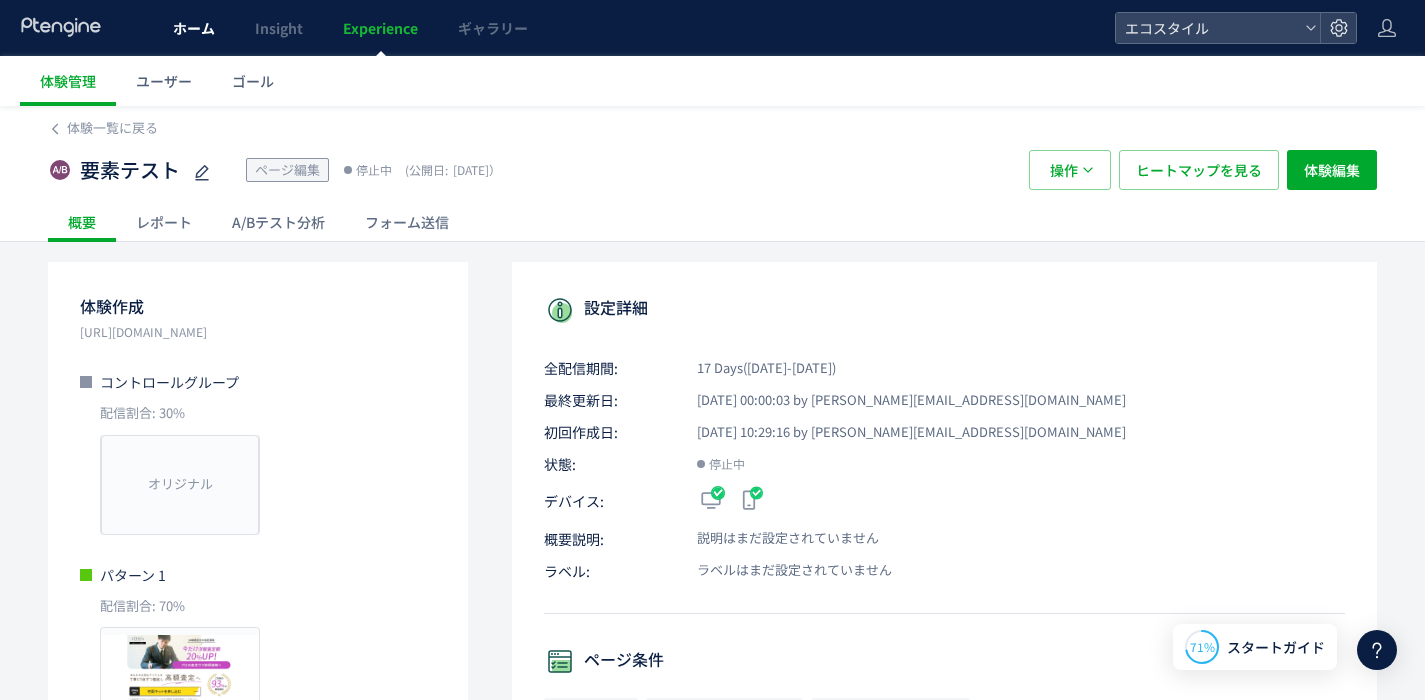 click on "ホーム" at bounding box center [194, 28] 